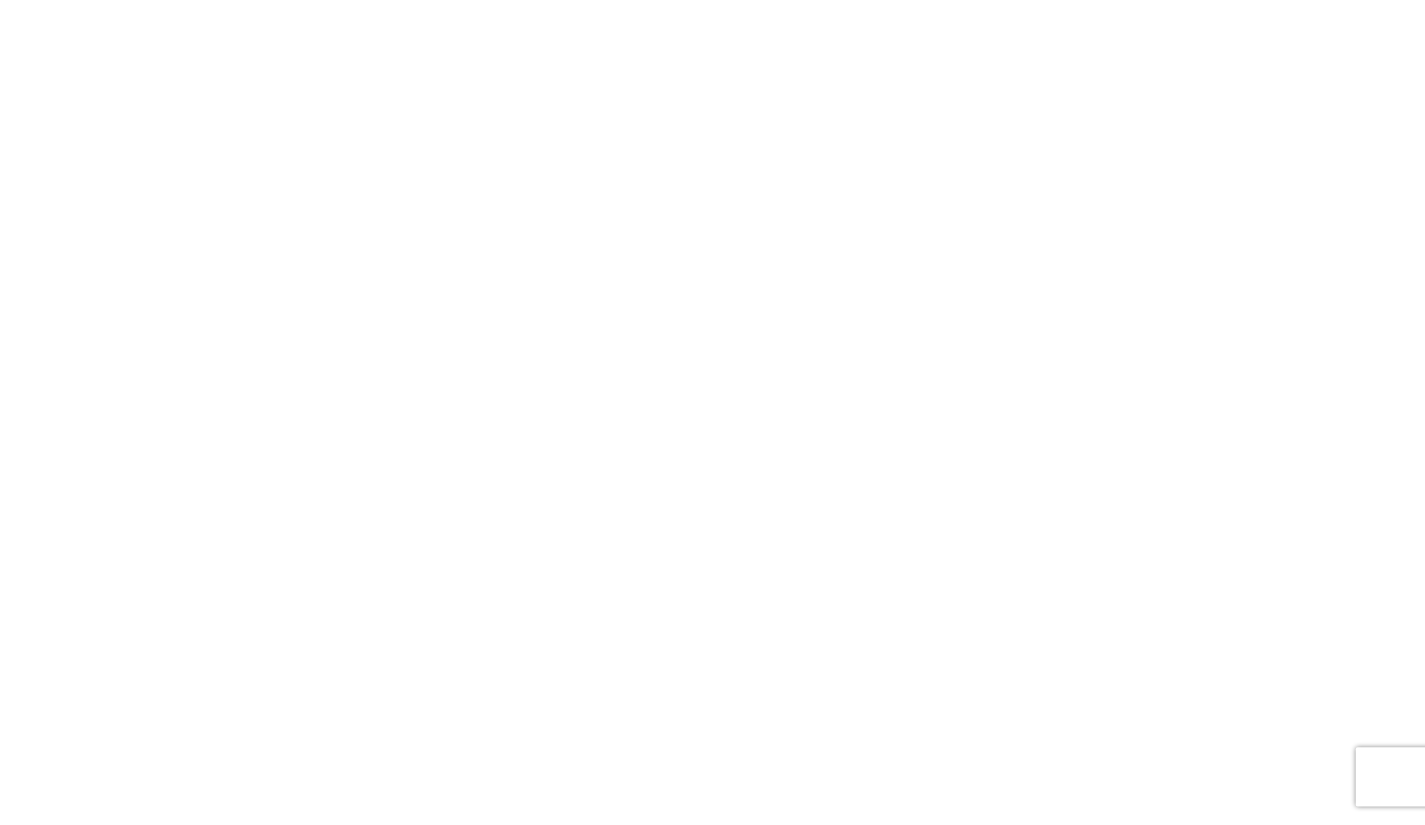 scroll, scrollTop: 0, scrollLeft: 0, axis: both 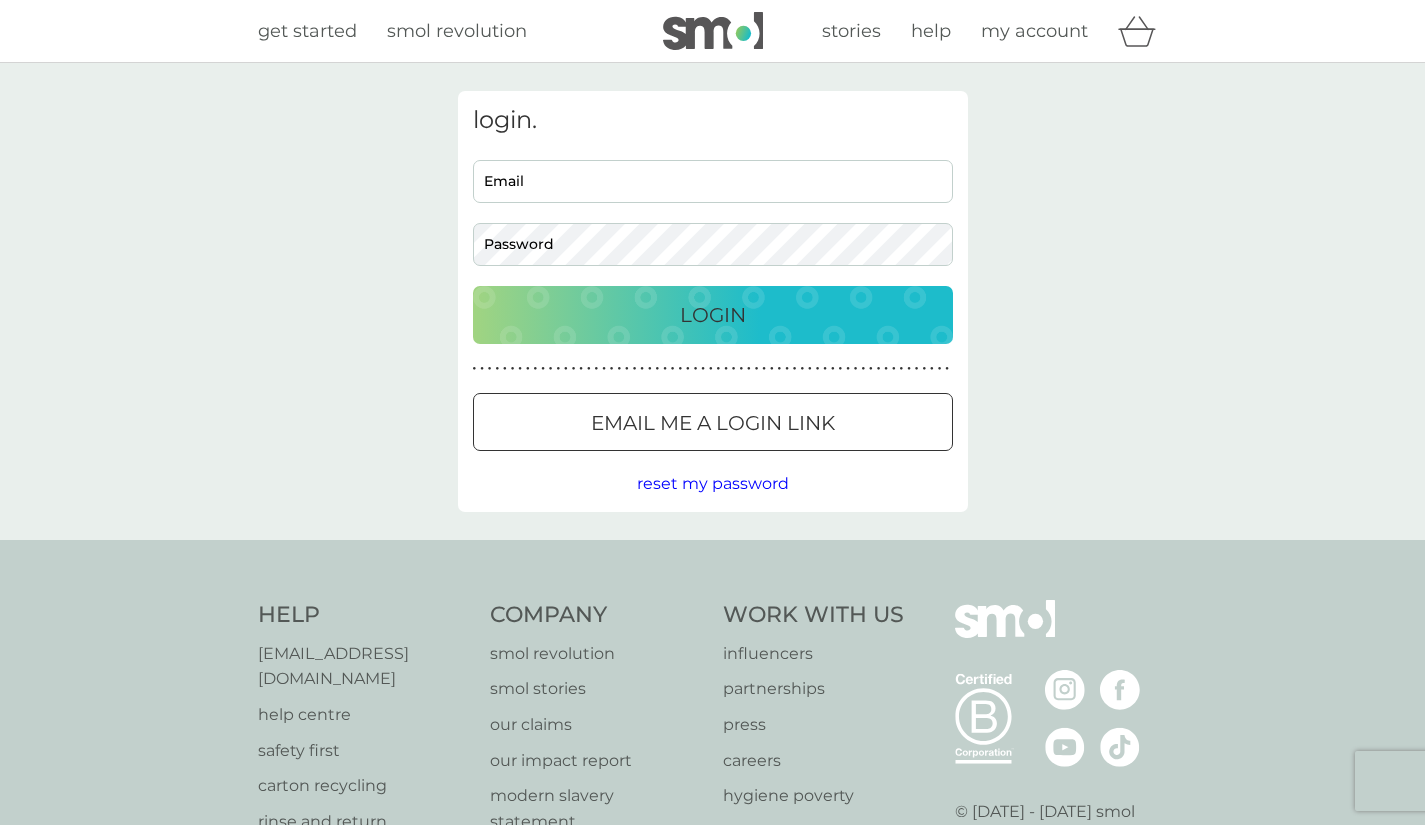 type on "trish@seasaltproperty.co.uk" 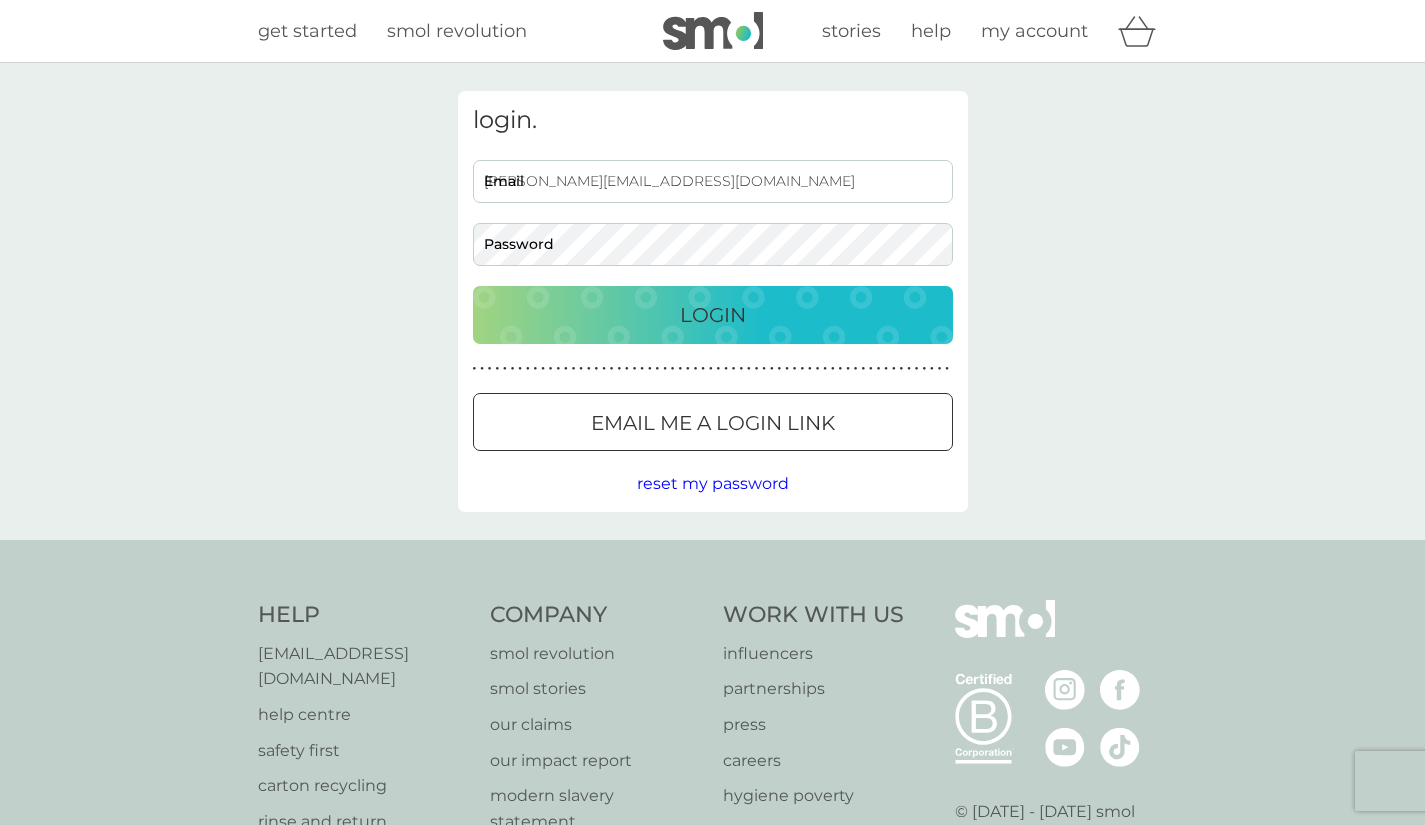 click on "Login" at bounding box center (713, 315) 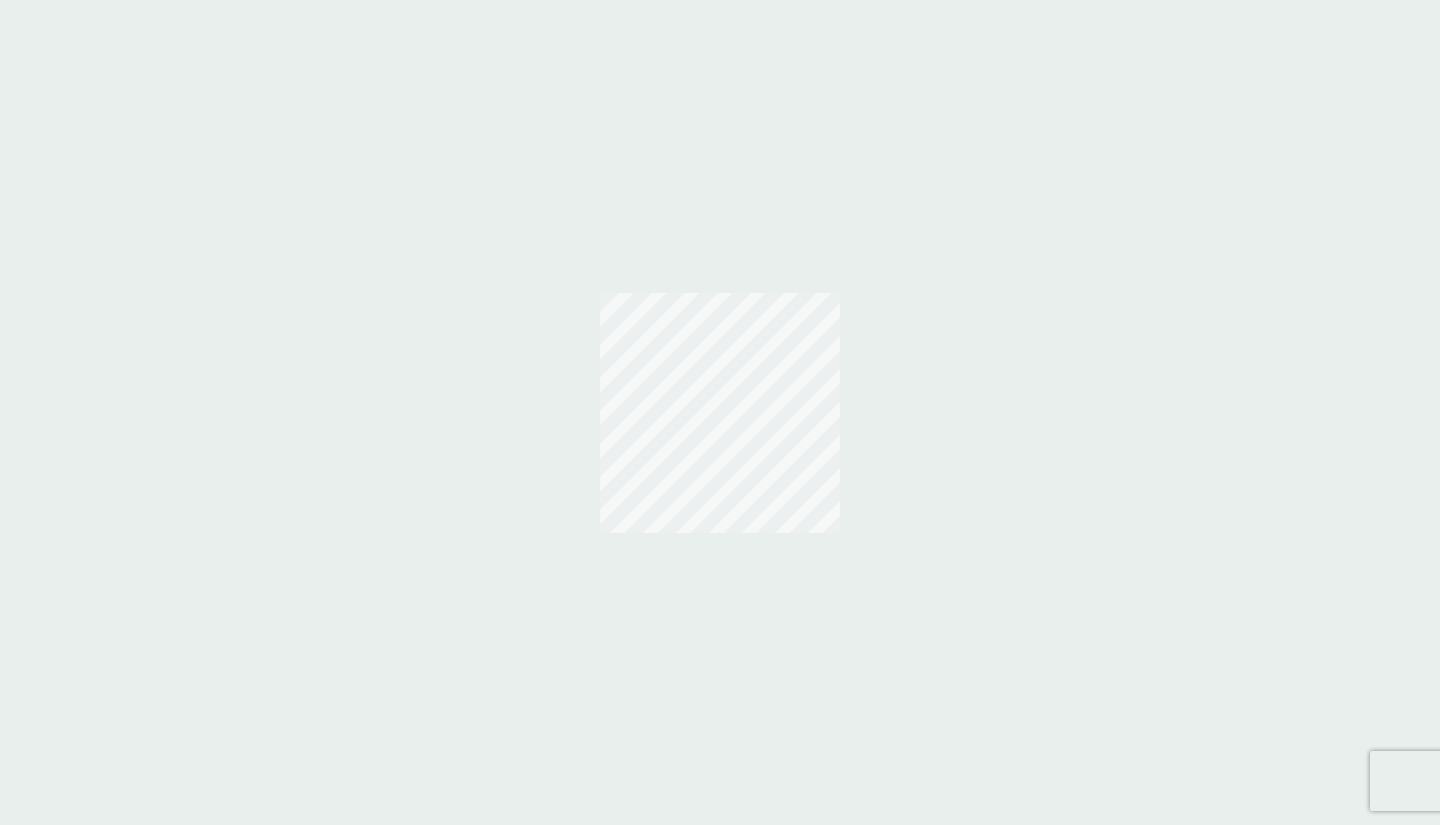 scroll, scrollTop: 0, scrollLeft: 0, axis: both 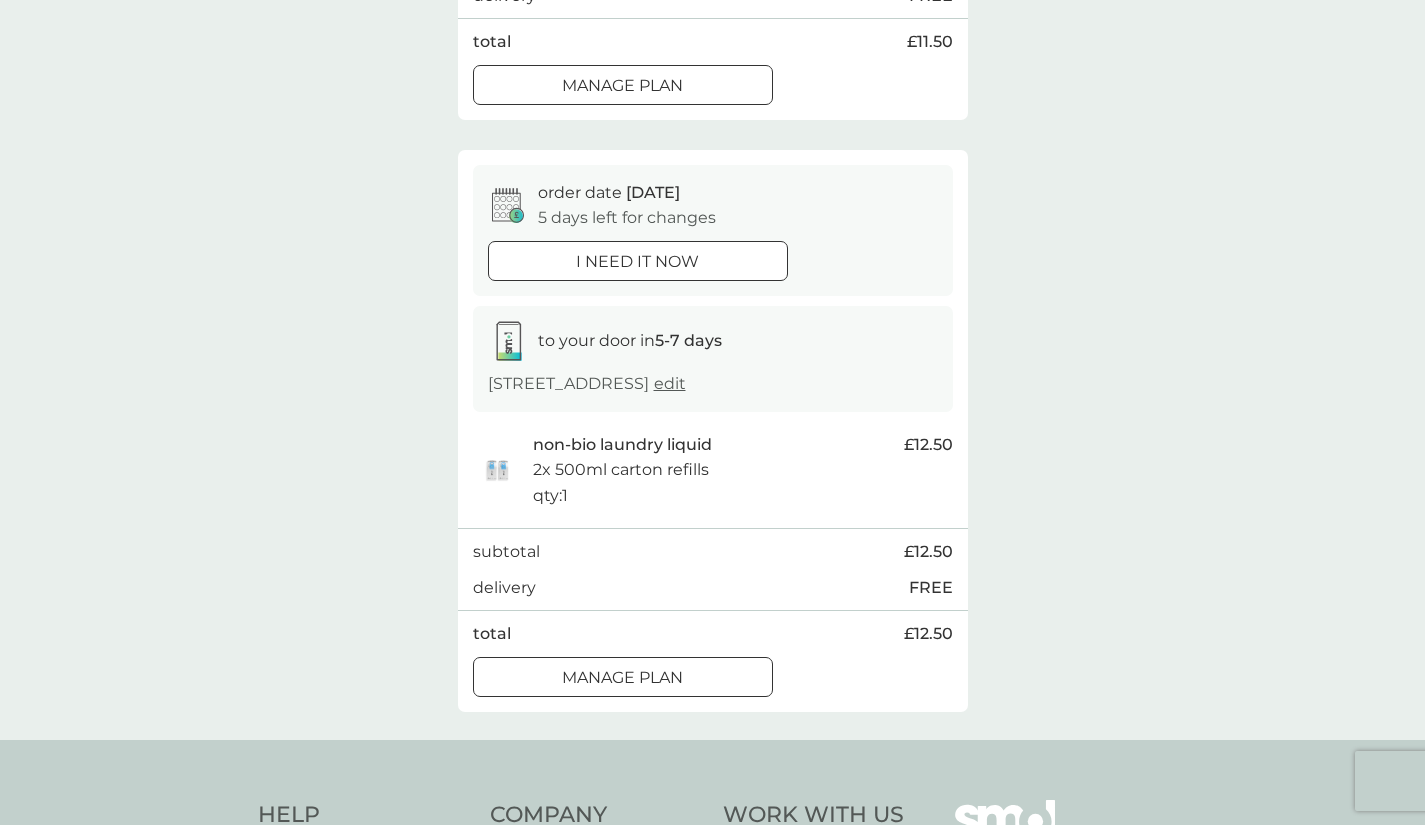 click on "Manage plan" at bounding box center [622, 86] 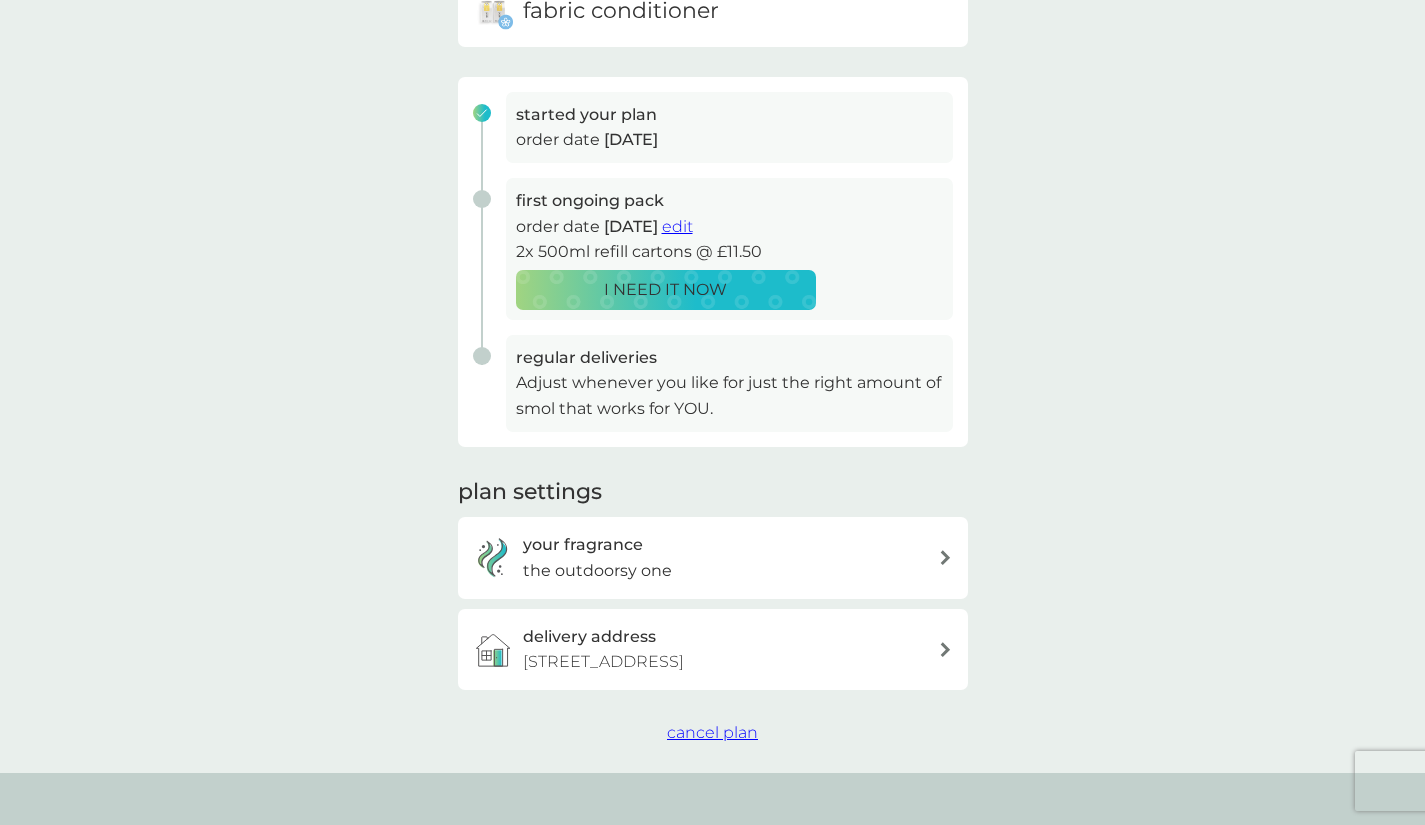 scroll, scrollTop: 242, scrollLeft: 0, axis: vertical 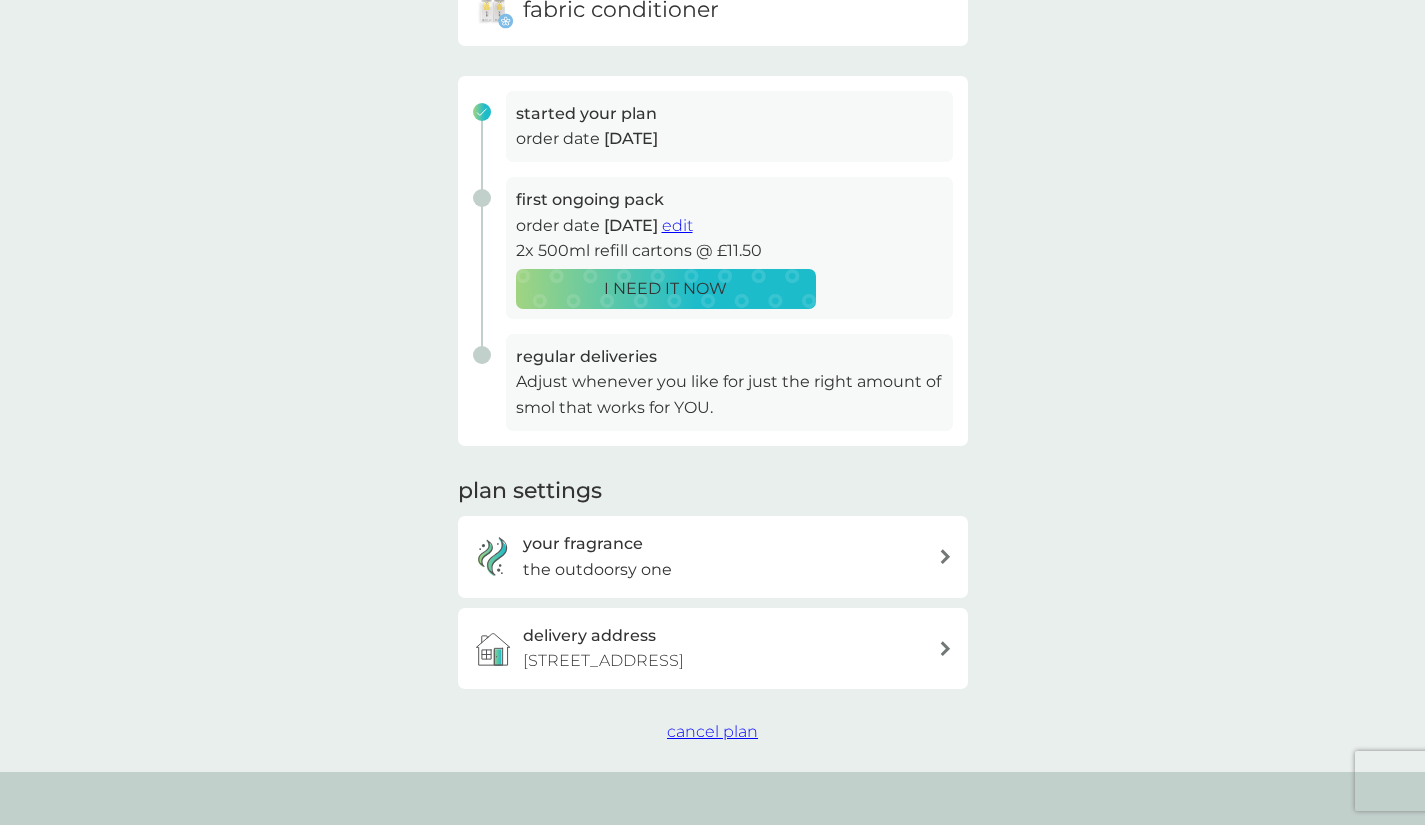 click on "edit" at bounding box center (677, 225) 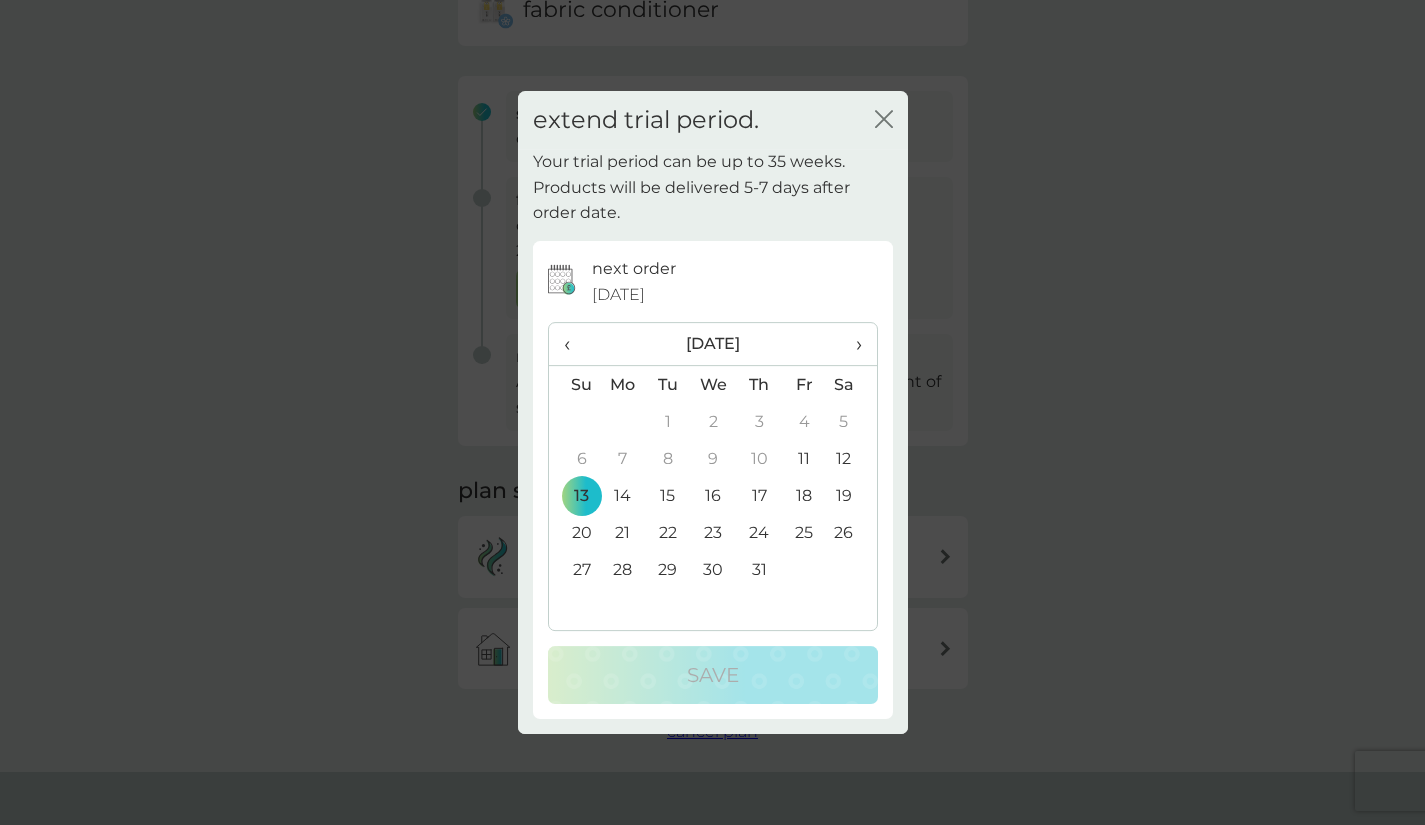 click on "16" at bounding box center (713, 495) 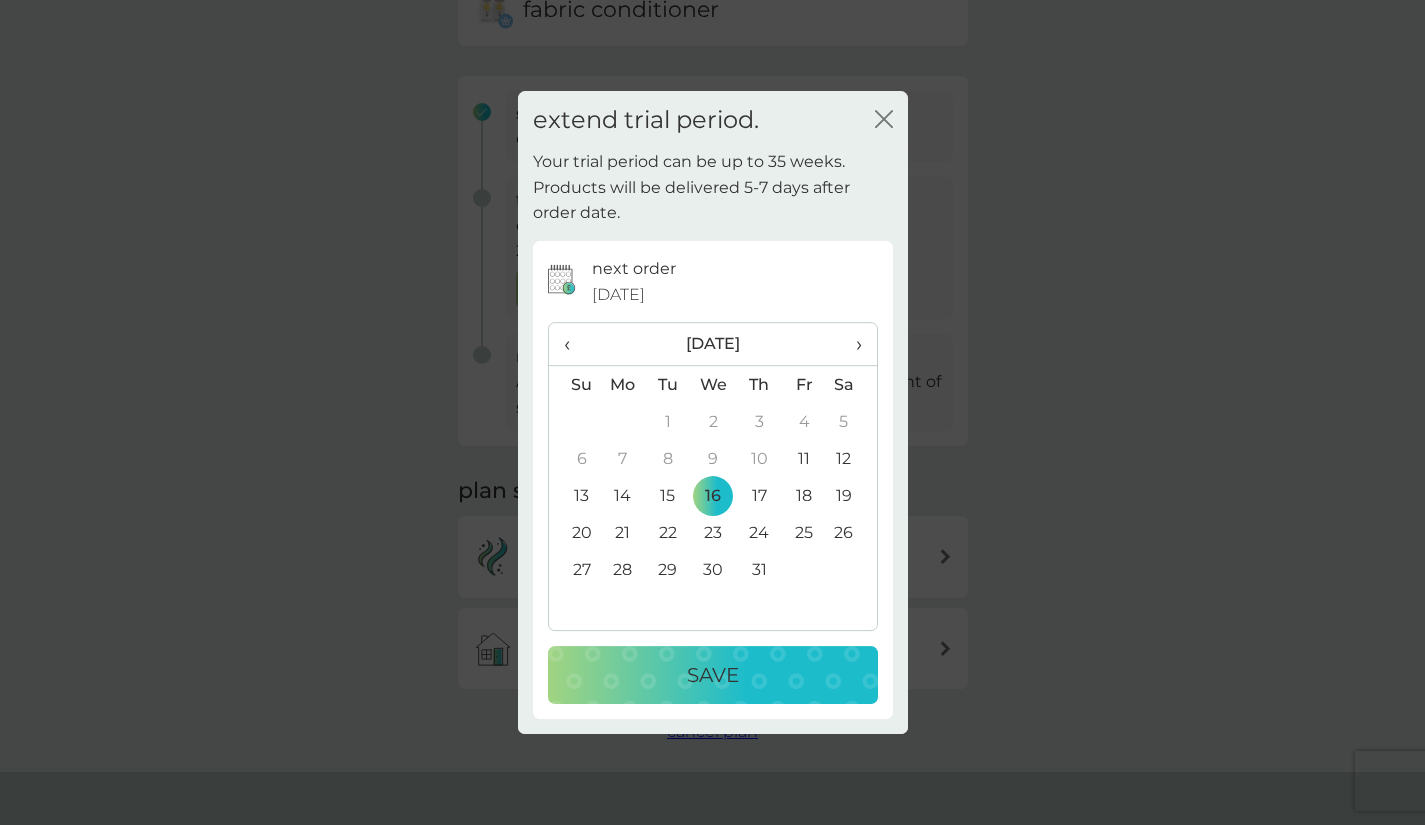 click on "Save" at bounding box center (713, 675) 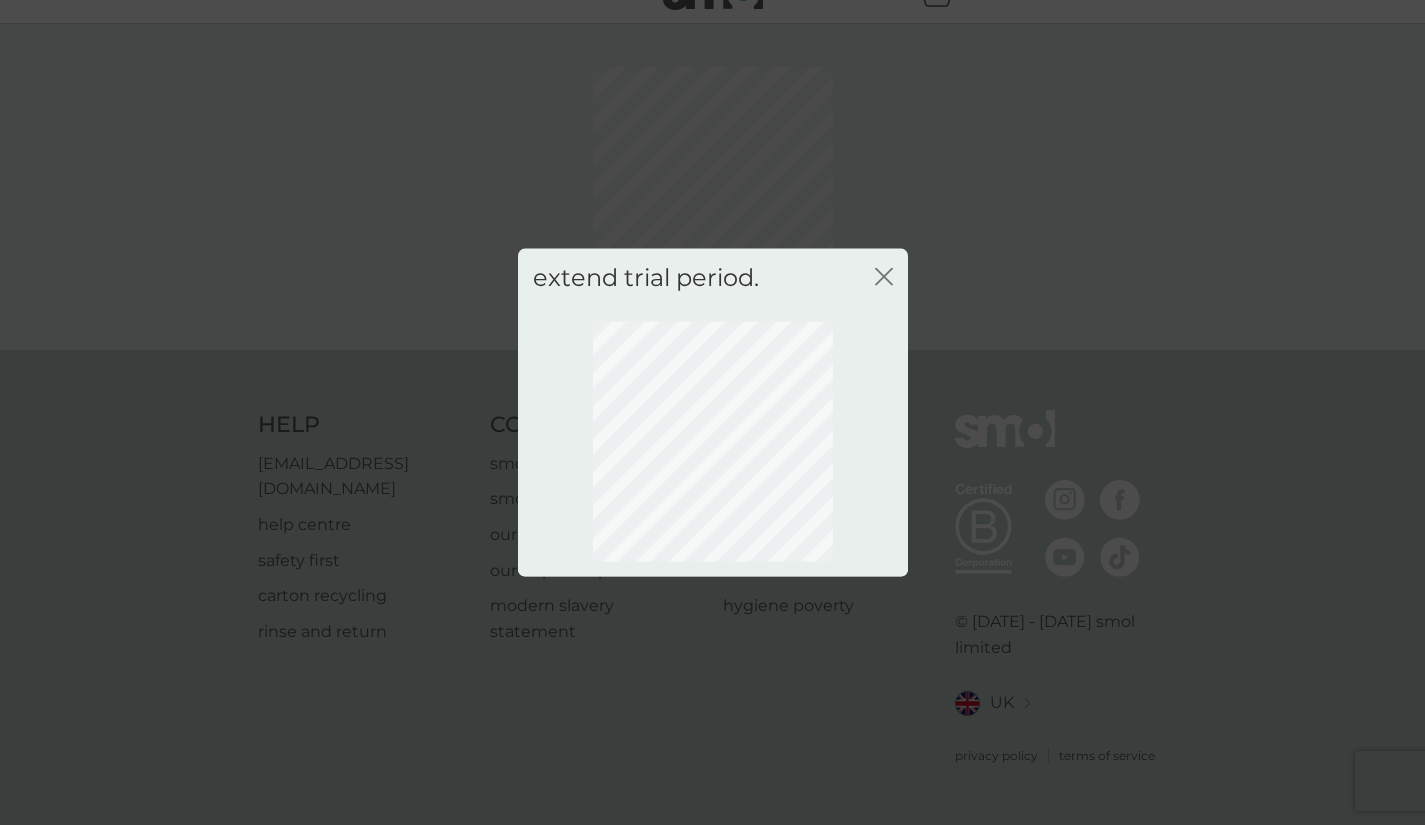 scroll, scrollTop: 13, scrollLeft: 0, axis: vertical 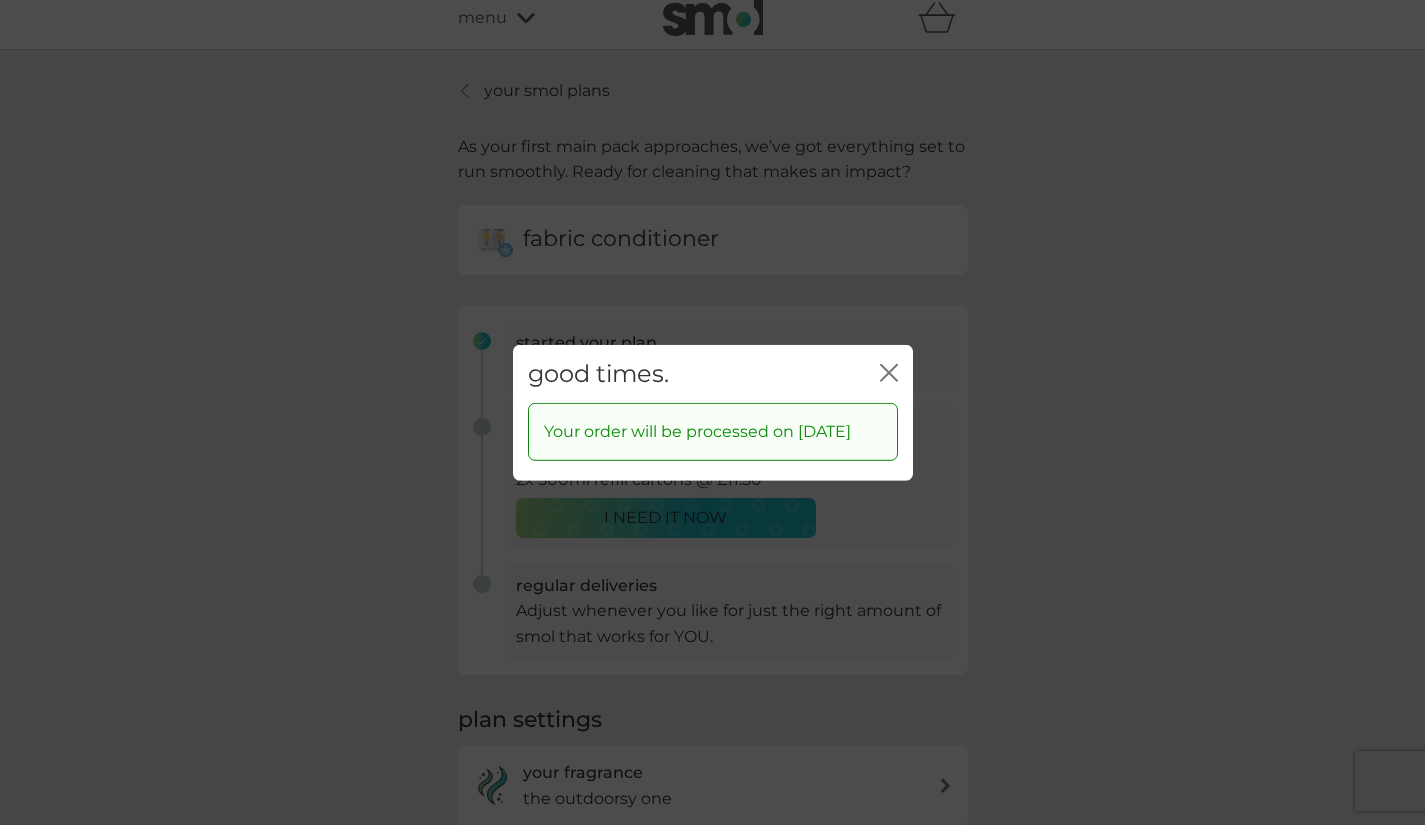 click on "close" 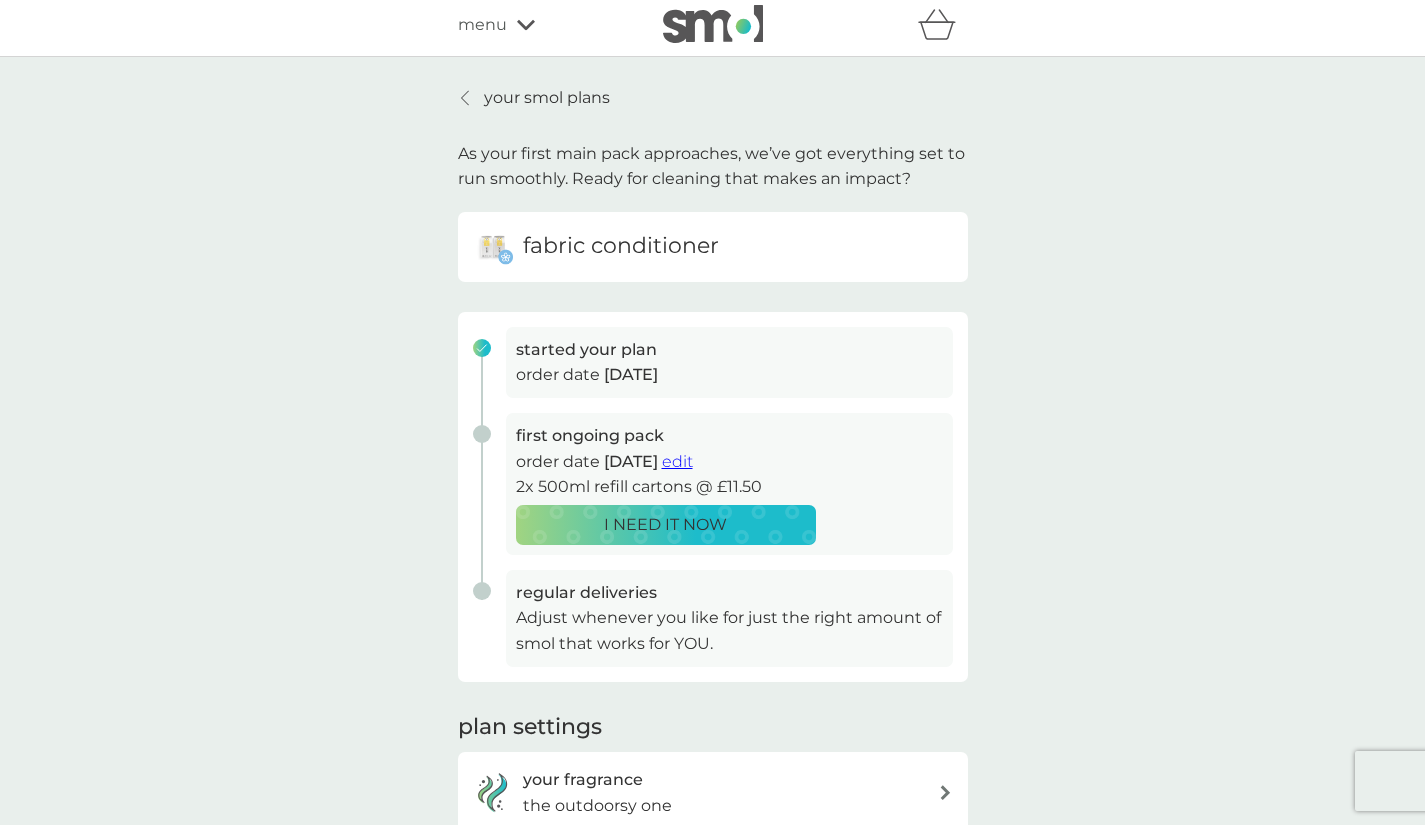 scroll, scrollTop: 0, scrollLeft: 0, axis: both 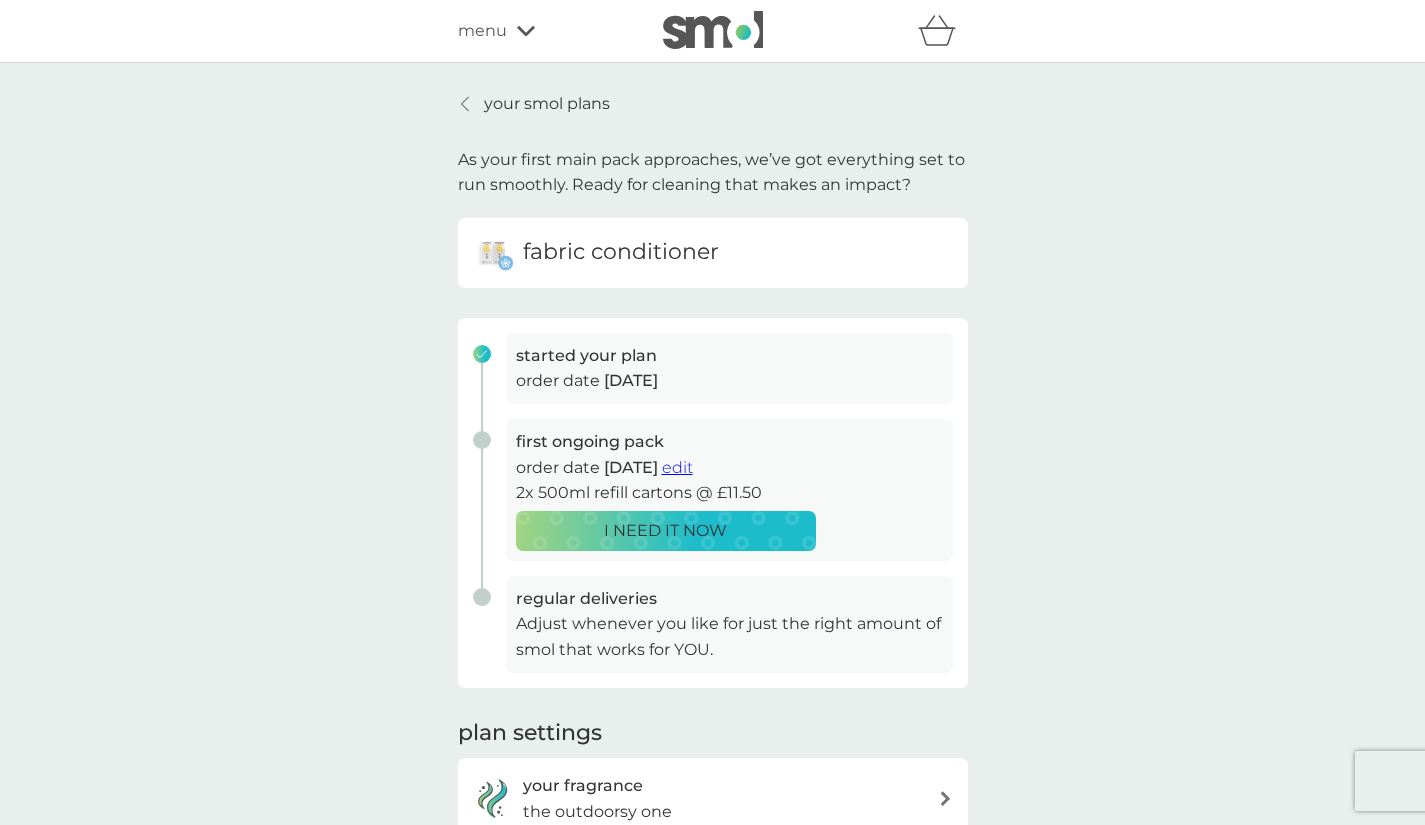 click on "your smol plans" at bounding box center (547, 104) 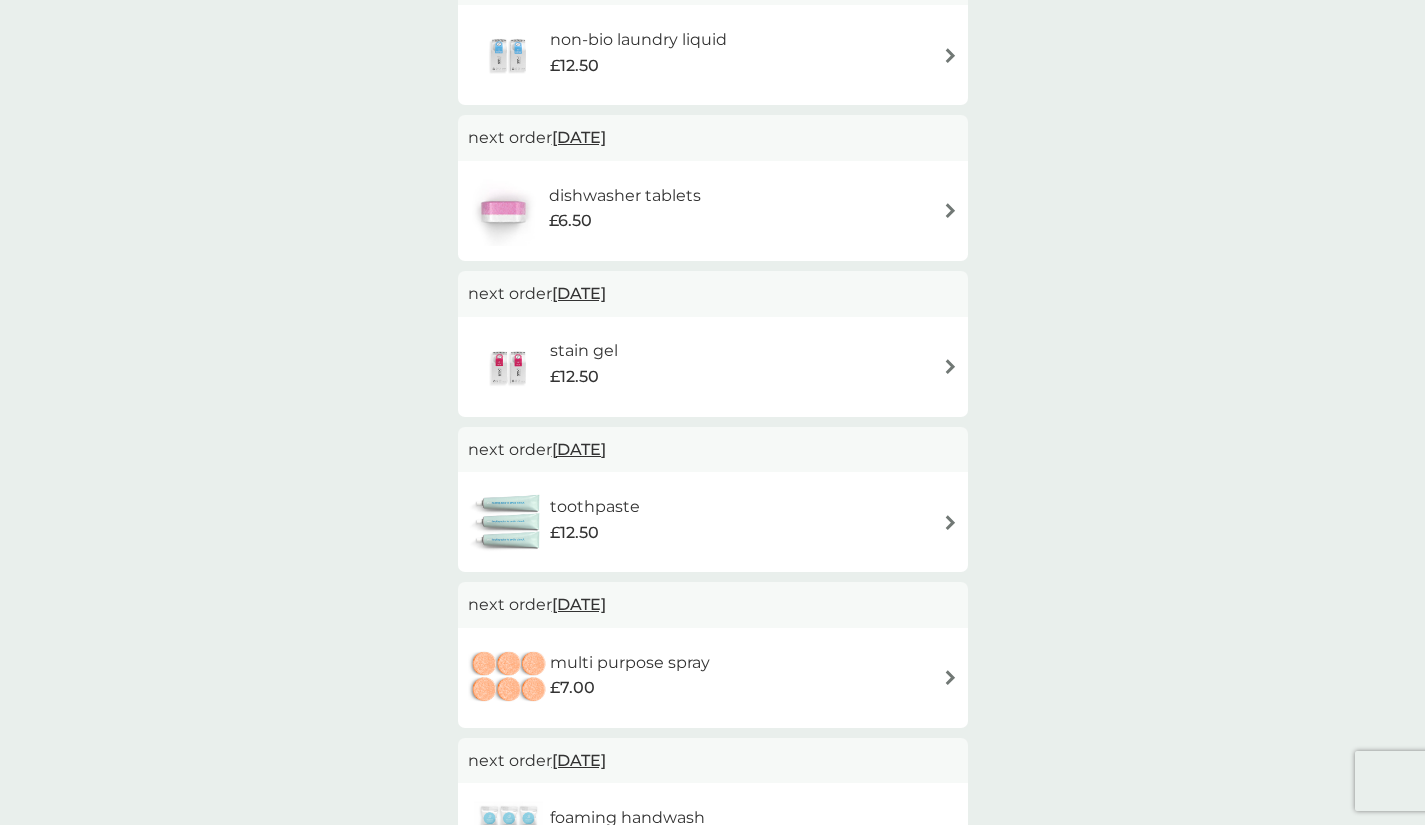 scroll, scrollTop: 616, scrollLeft: 0, axis: vertical 